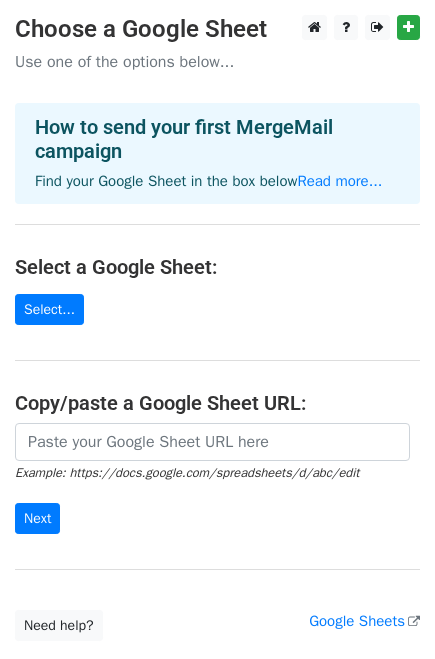 scroll, scrollTop: 0, scrollLeft: 0, axis: both 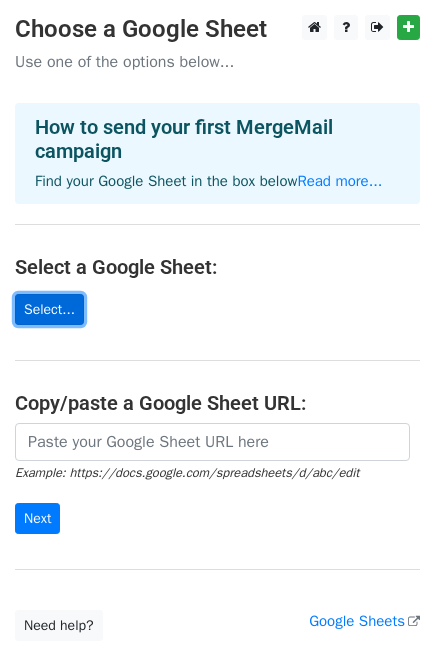 click on "Select..." at bounding box center [49, 309] 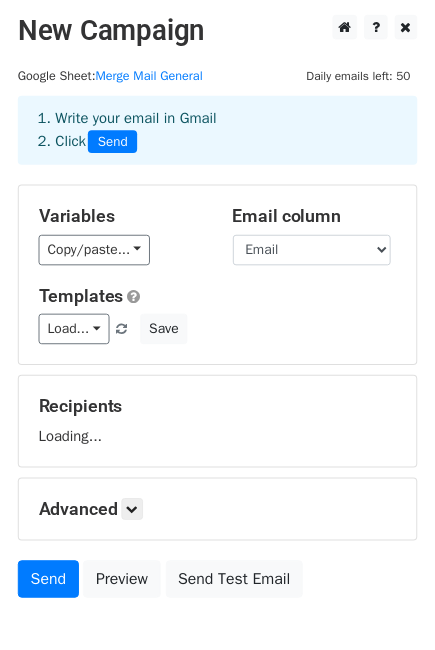 scroll, scrollTop: 0, scrollLeft: 0, axis: both 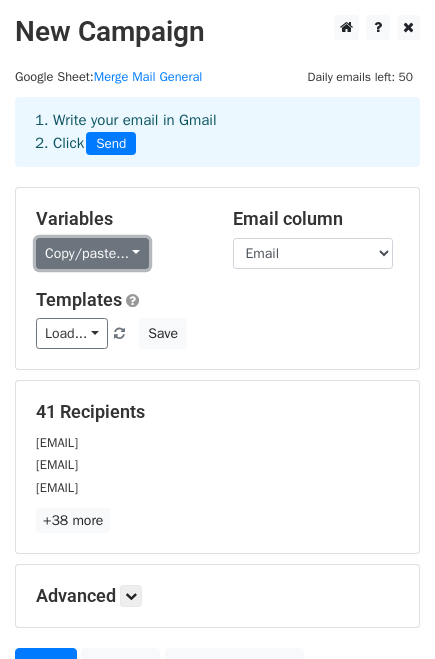 click on "Copy/paste..." at bounding box center (92, 253) 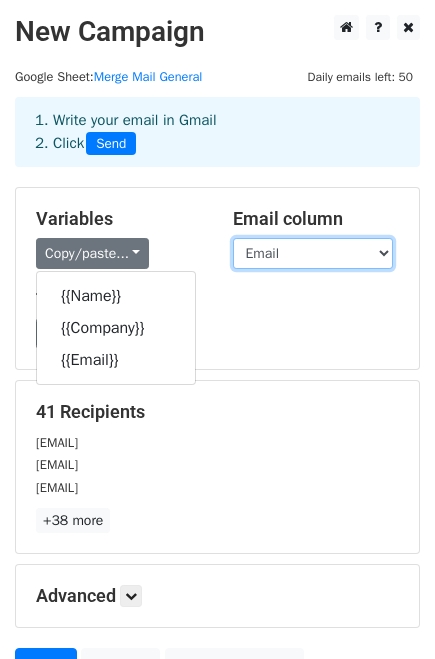 click on "Name
Company
Email" at bounding box center (313, 253) 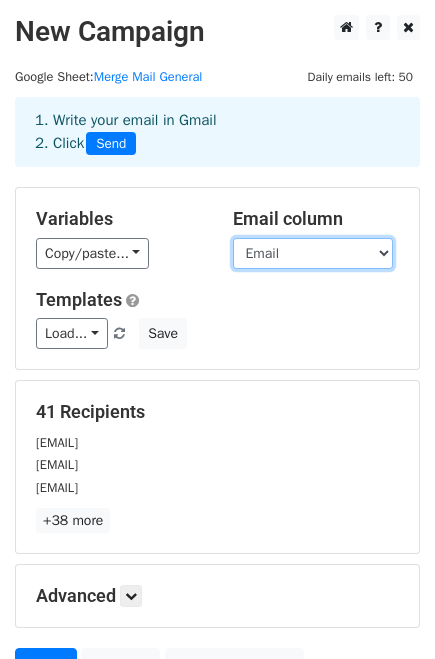 click on "Name
Company
Email" at bounding box center [313, 253] 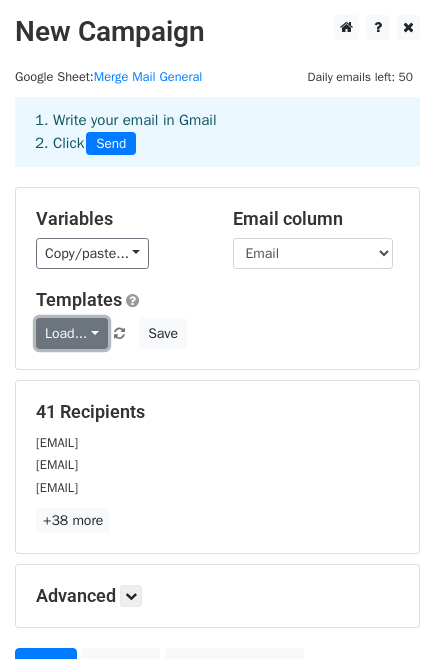 click on "Load..." at bounding box center [72, 333] 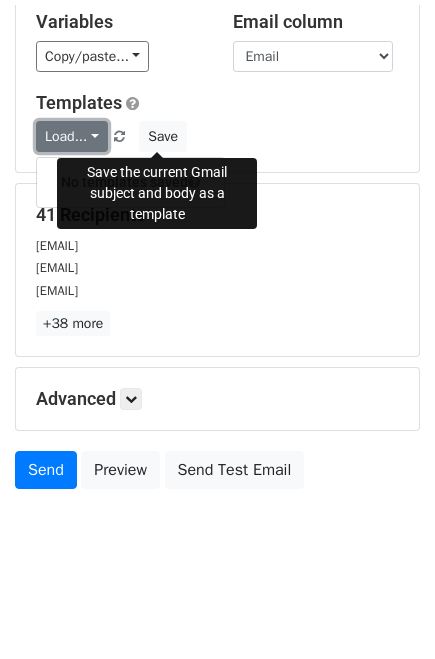 scroll, scrollTop: 0, scrollLeft: 0, axis: both 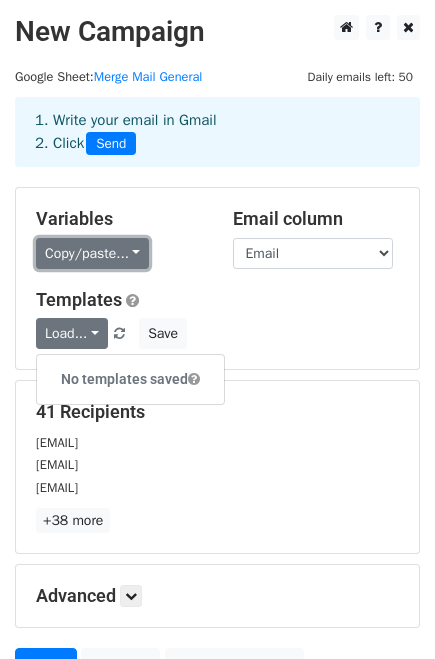 click on "Copy/paste..." at bounding box center [92, 253] 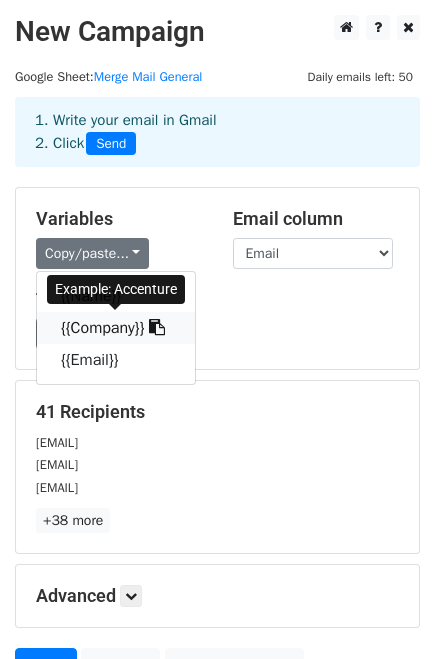 click on "{{Company}}" at bounding box center [116, 328] 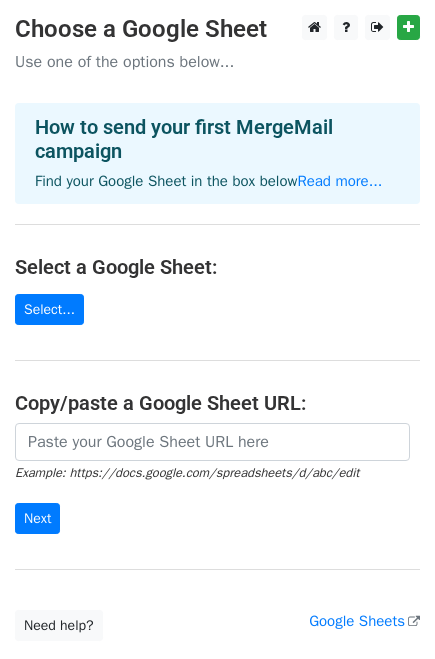 scroll, scrollTop: 0, scrollLeft: 0, axis: both 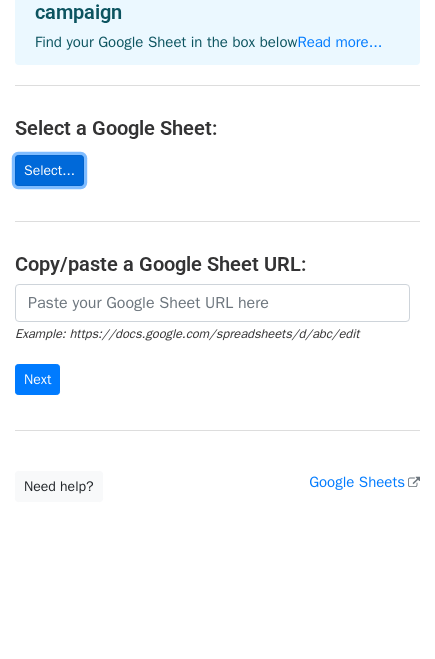 click on "Select..." at bounding box center [49, 170] 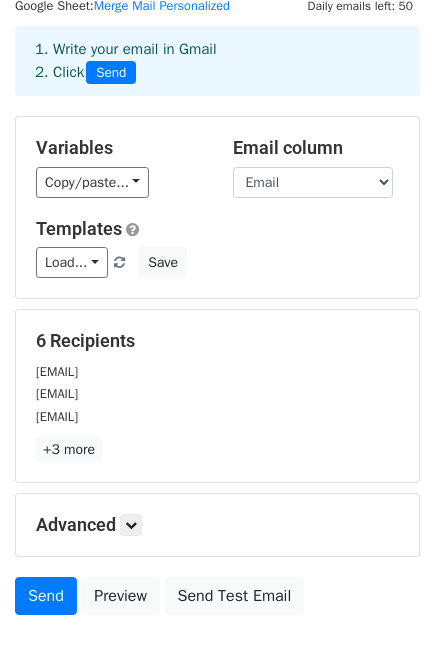 scroll, scrollTop: 194, scrollLeft: 0, axis: vertical 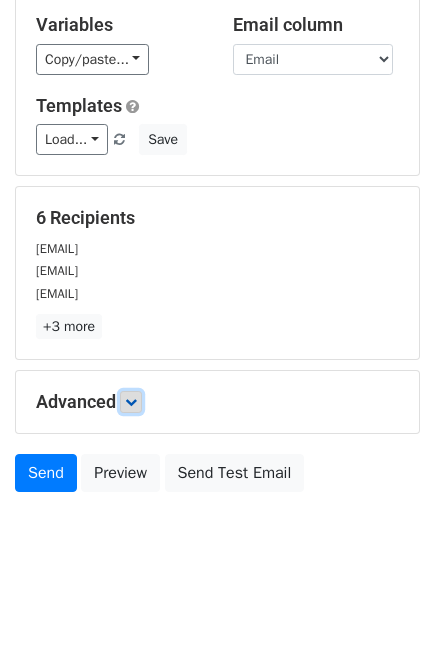 click at bounding box center (131, 402) 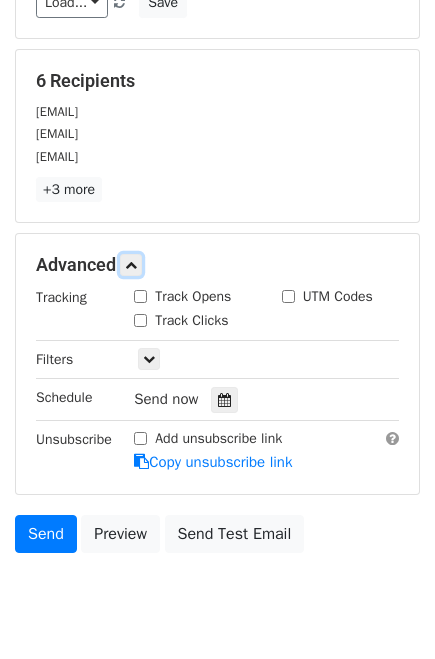 scroll, scrollTop: 388, scrollLeft: 0, axis: vertical 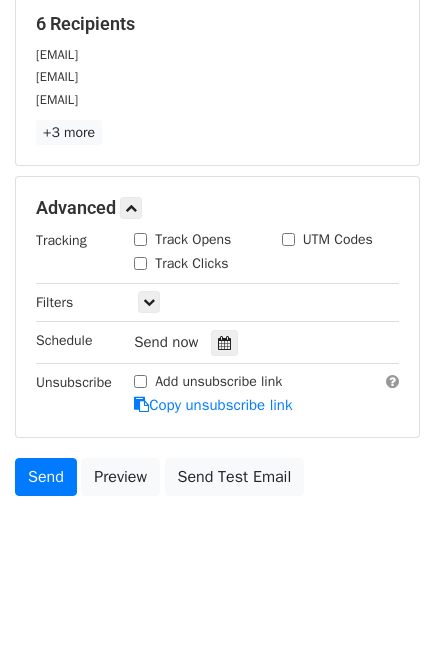 click on "Track Opens" at bounding box center [140, 239] 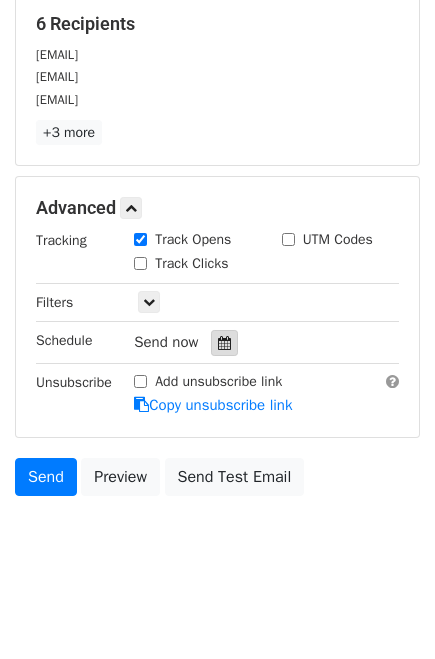 click at bounding box center [224, 343] 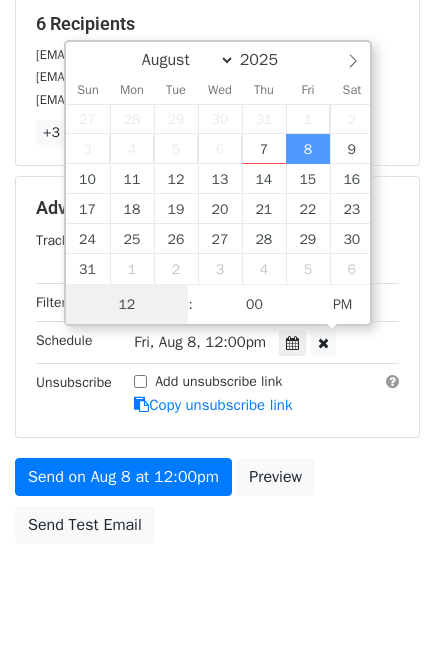 scroll, scrollTop: 0, scrollLeft: 0, axis: both 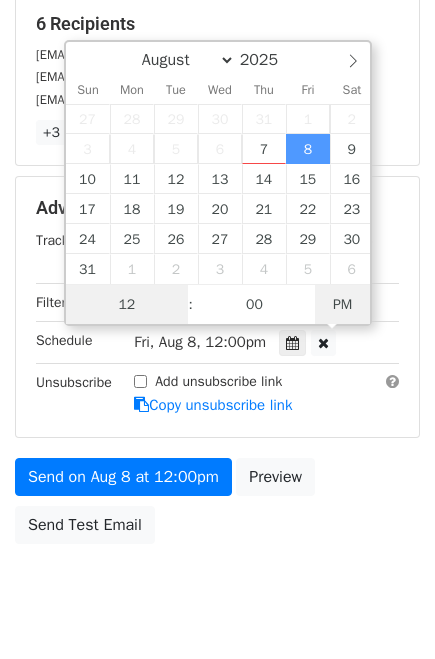 type on "2025-08-08 00:00" 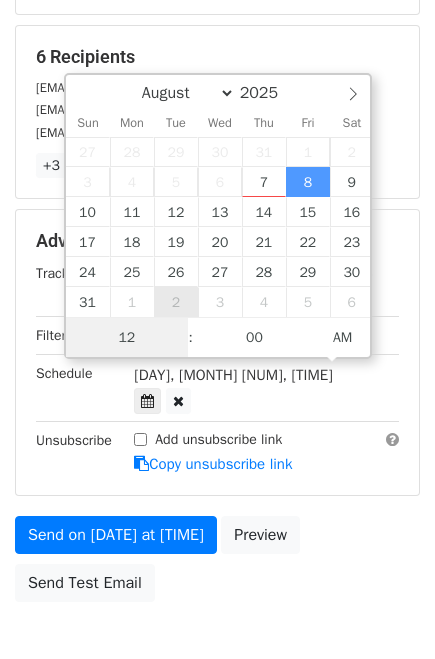 scroll, scrollTop: 388, scrollLeft: 0, axis: vertical 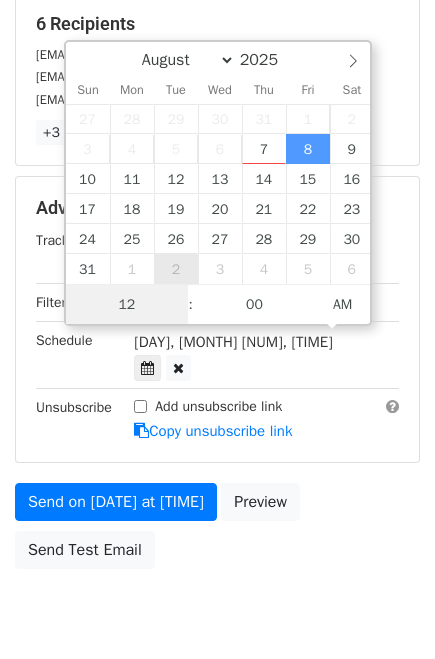 type on "8" 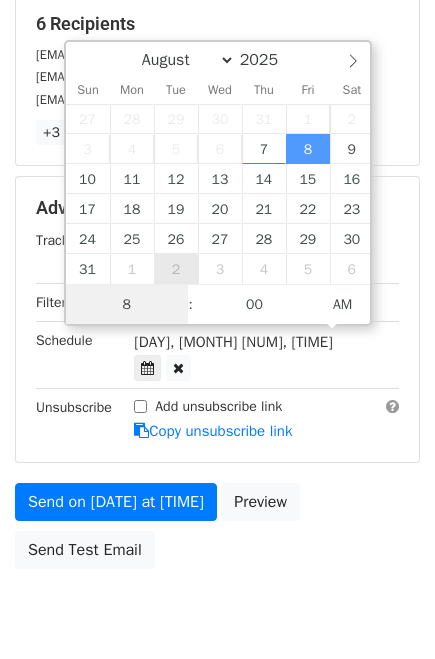 type on "2025-08-08 08:00" 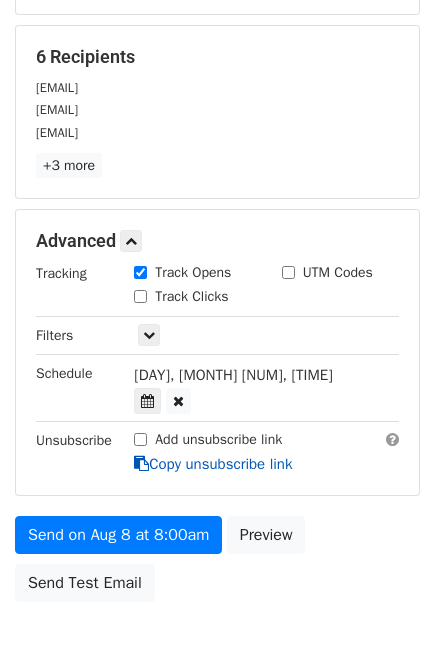 scroll, scrollTop: 388, scrollLeft: 0, axis: vertical 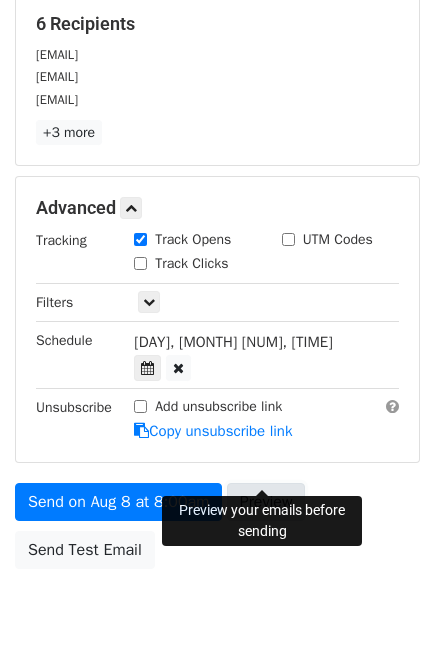 click on "Preview" at bounding box center [266, 502] 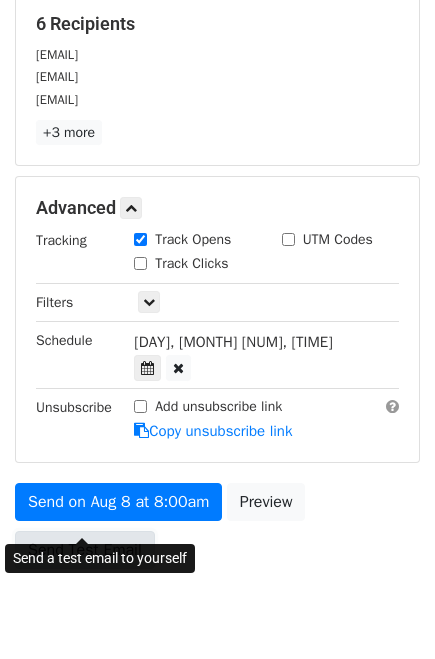 click on "Send Test Email" at bounding box center (85, 550) 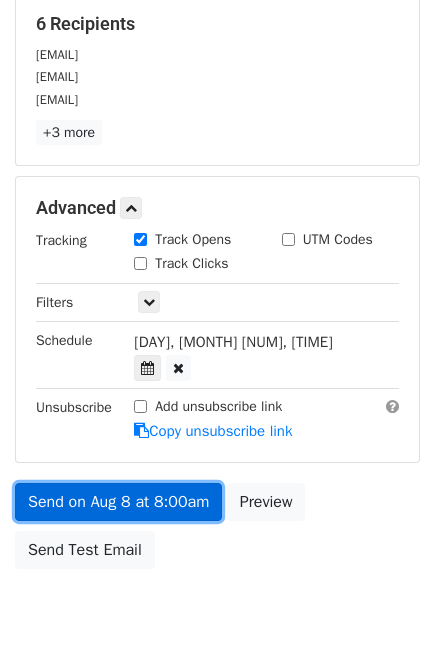 click on "Send on Aug 8 at 8:00am" at bounding box center [118, 502] 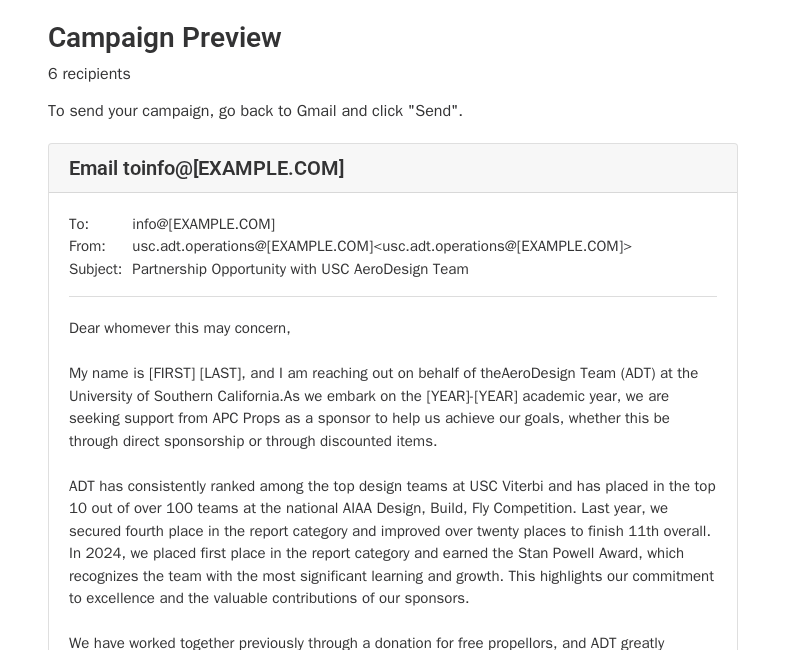 scroll, scrollTop: 0, scrollLeft: 0, axis: both 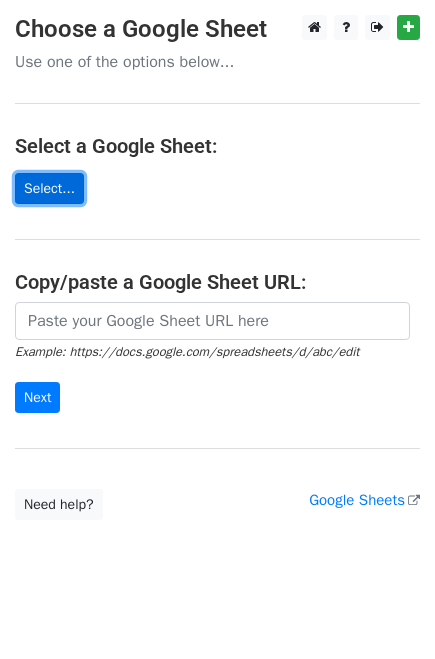 click on "Select..." at bounding box center (49, 188) 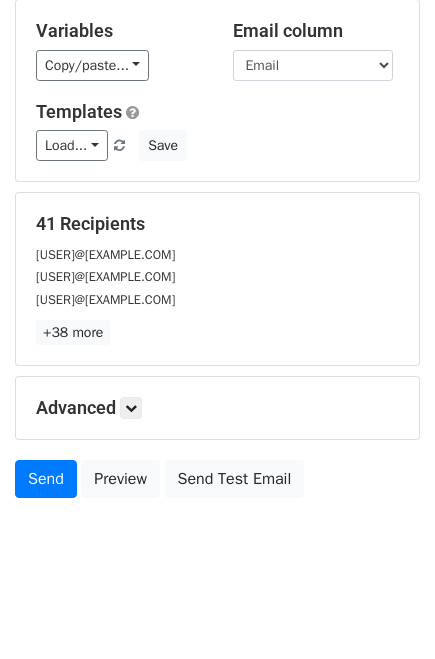 scroll, scrollTop: 191, scrollLeft: 0, axis: vertical 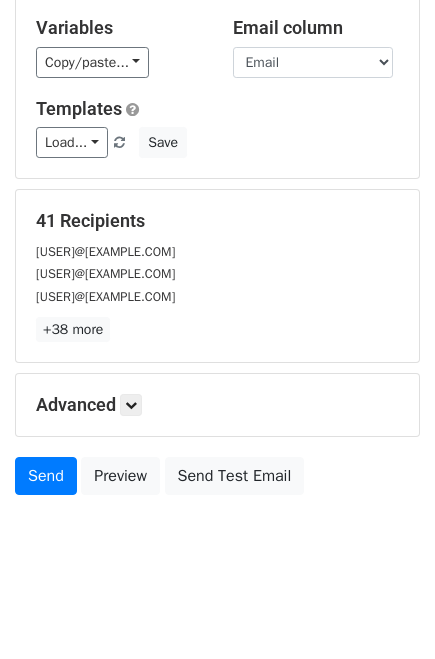 click on "Advanced
Tracking
Track Opens
UTM Codes
Track Clicks
Filters
Only include spreadsheet rows that match the following filters:
Schedule
Send now
Unsubscribe
Add unsubscribe link
Copy unsubscribe link" at bounding box center [217, 405] 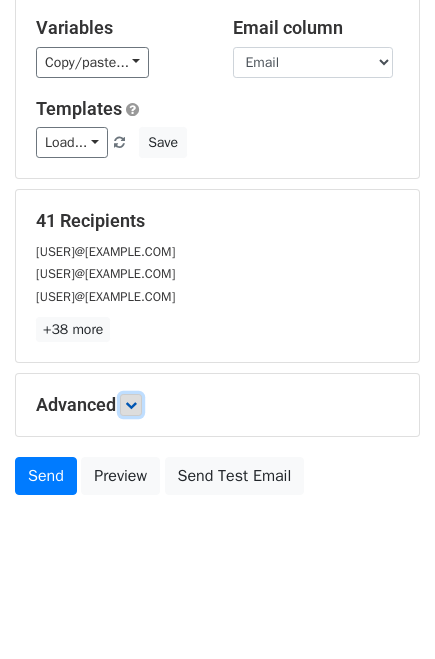 click at bounding box center [131, 405] 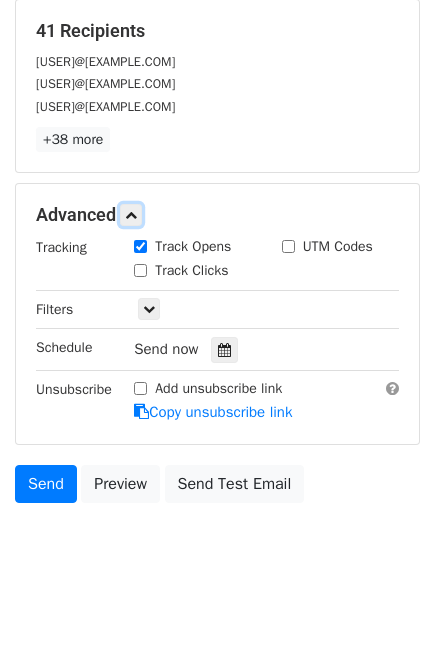 scroll, scrollTop: 382, scrollLeft: 0, axis: vertical 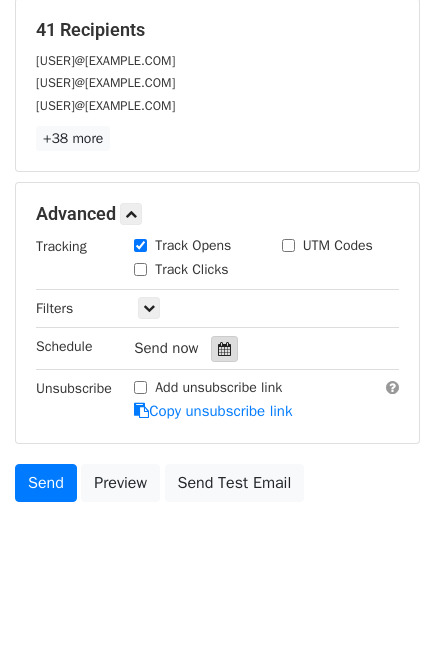 click at bounding box center (224, 349) 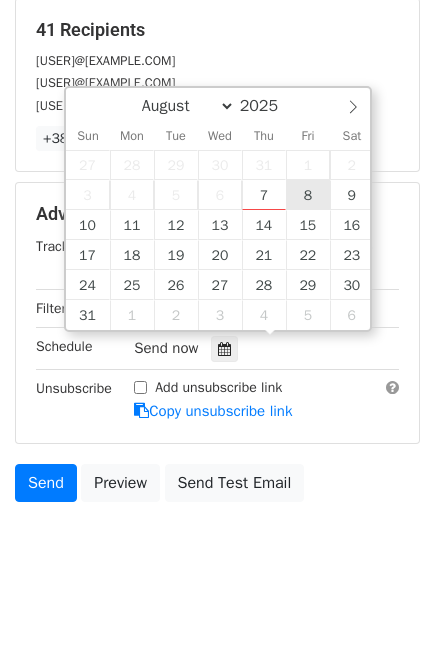 type on "2025-08-08 12:00" 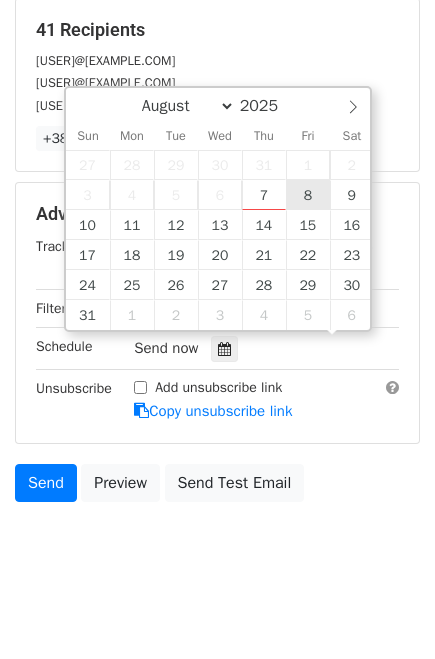 scroll, scrollTop: 0, scrollLeft: 0, axis: both 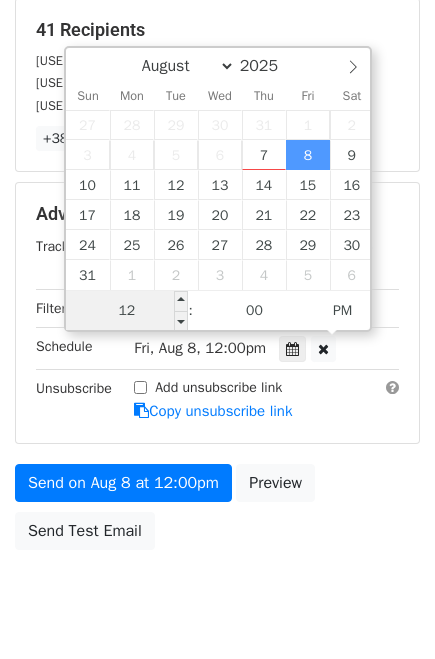type on "8" 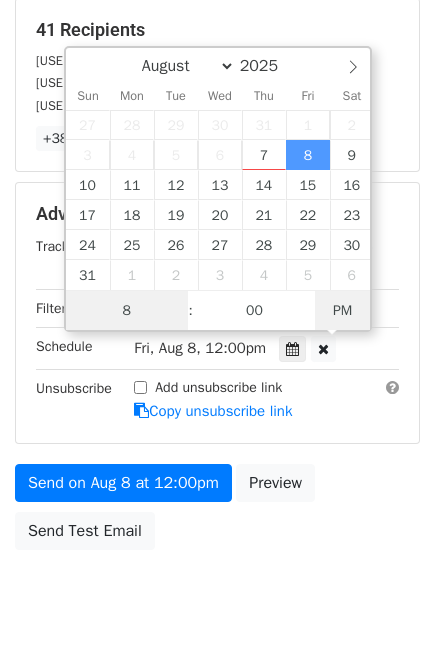 type on "2025-08-08 08:00" 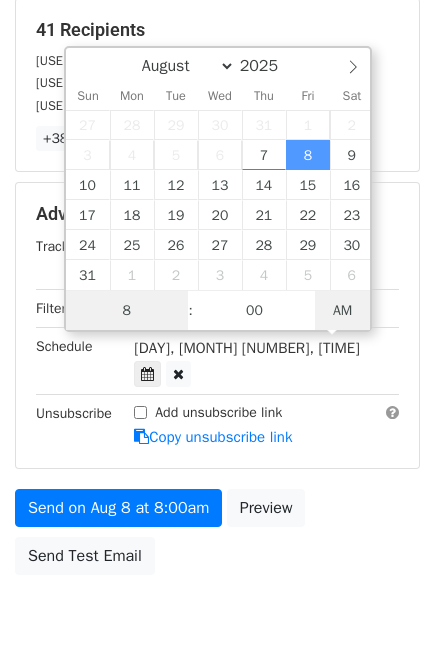 type on "08" 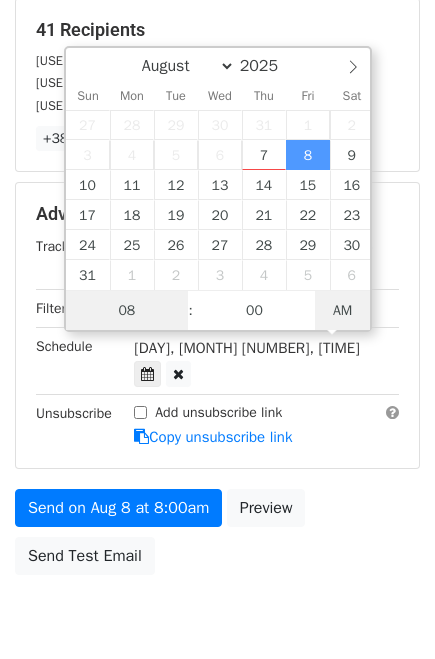 click on "AM" at bounding box center (342, 311) 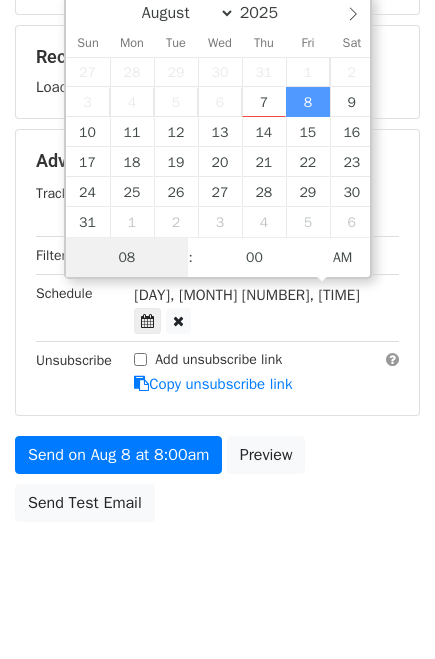scroll, scrollTop: 382, scrollLeft: 0, axis: vertical 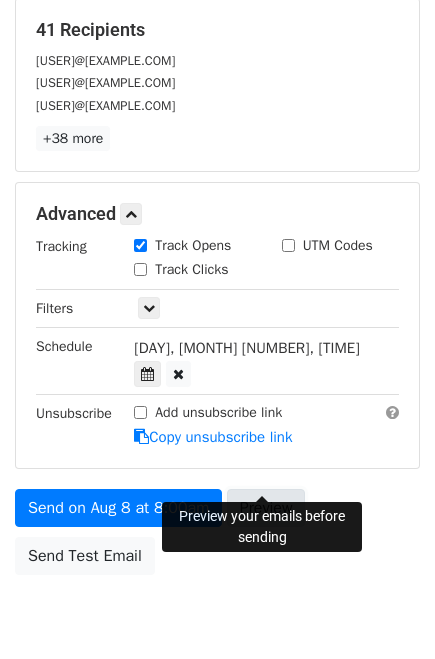 click on "Preview" at bounding box center (266, 508) 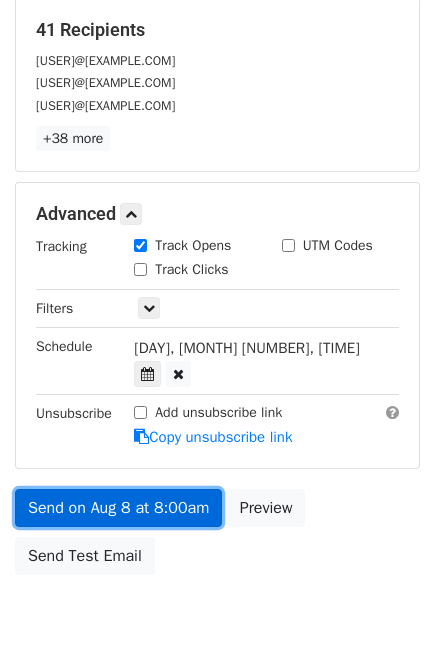 click on "Send on Aug 8 at 8:00am" at bounding box center (118, 508) 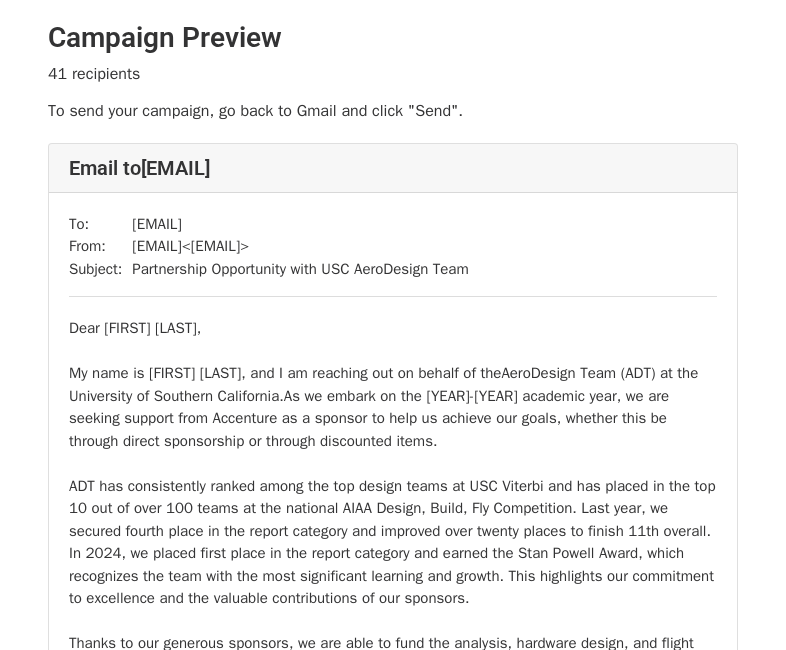 scroll, scrollTop: 0, scrollLeft: 0, axis: both 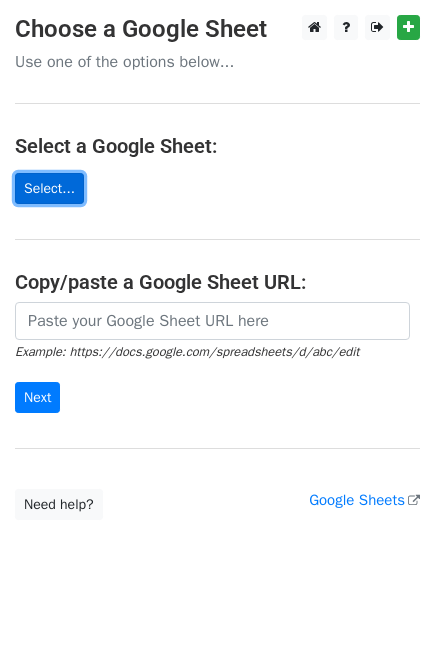 click on "Select..." at bounding box center (49, 188) 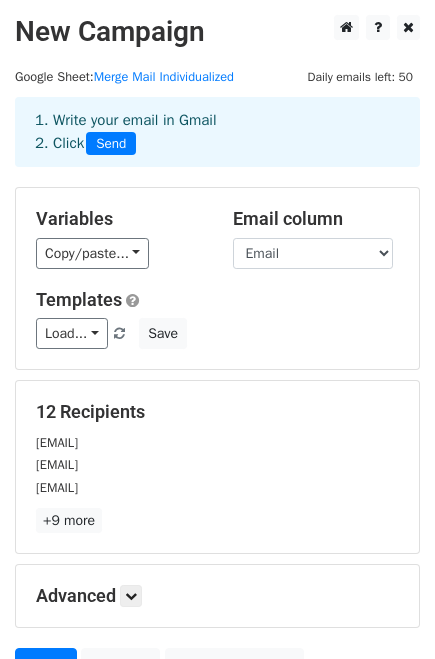 scroll, scrollTop: 194, scrollLeft: 0, axis: vertical 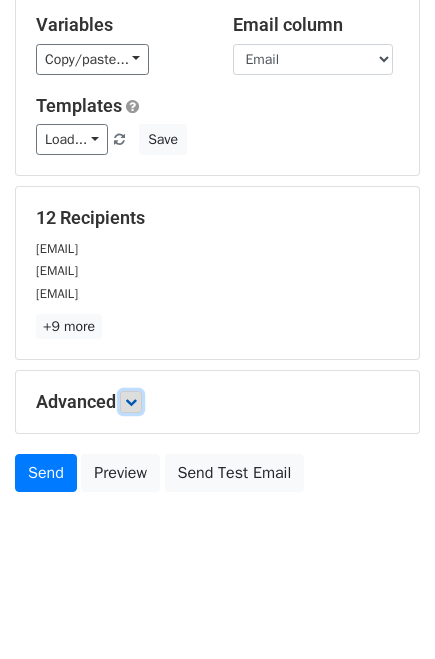 click at bounding box center [131, 402] 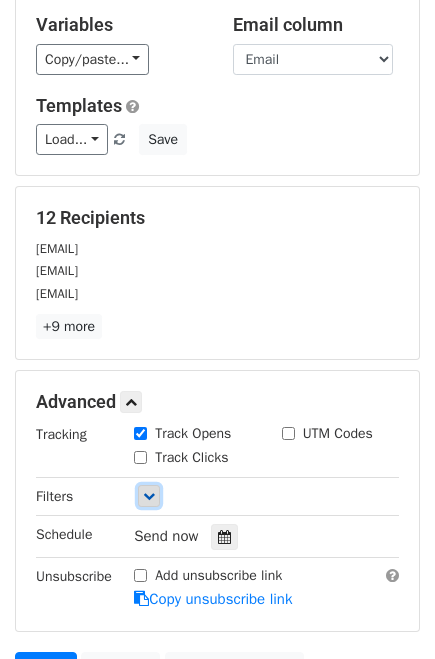 click at bounding box center (149, 496) 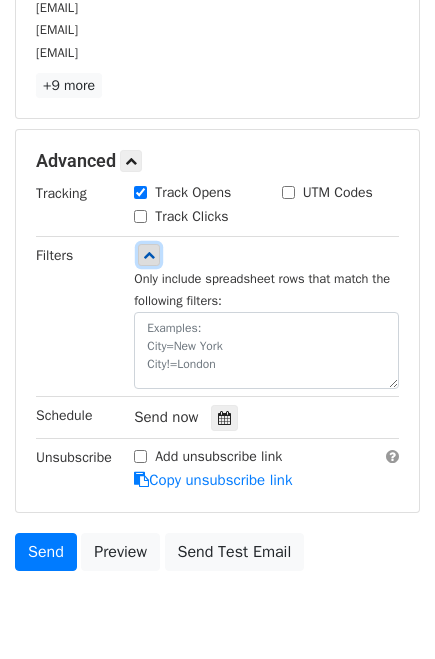 scroll, scrollTop: 436, scrollLeft: 0, axis: vertical 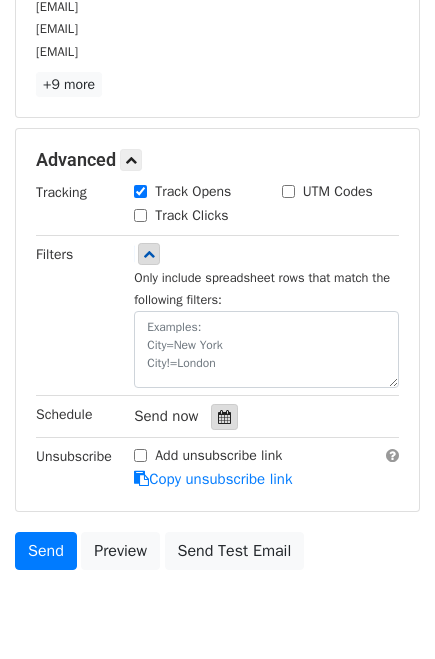 click at bounding box center (224, 417) 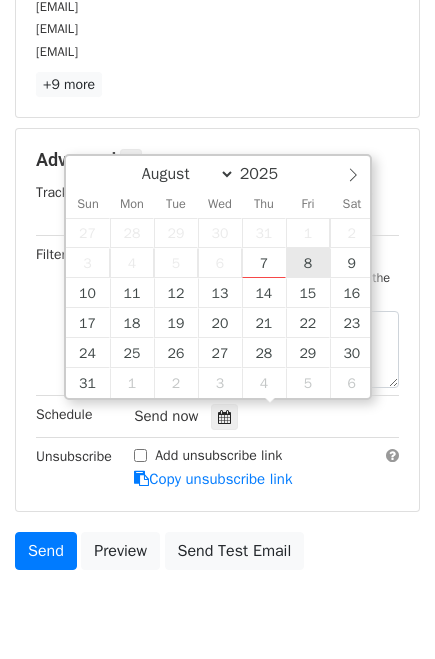 type on "2025-08-08 12:00" 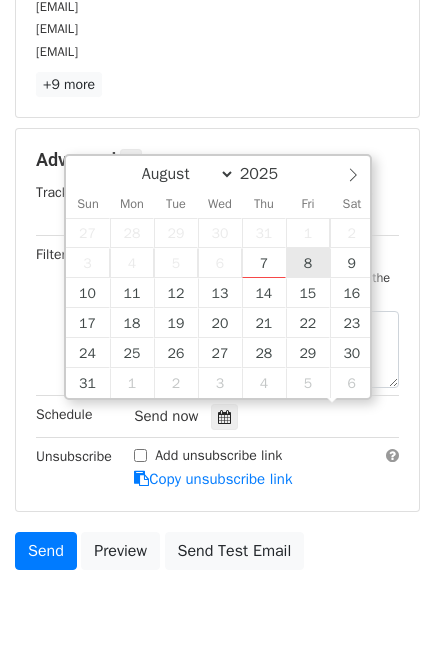 scroll, scrollTop: 0, scrollLeft: 0, axis: both 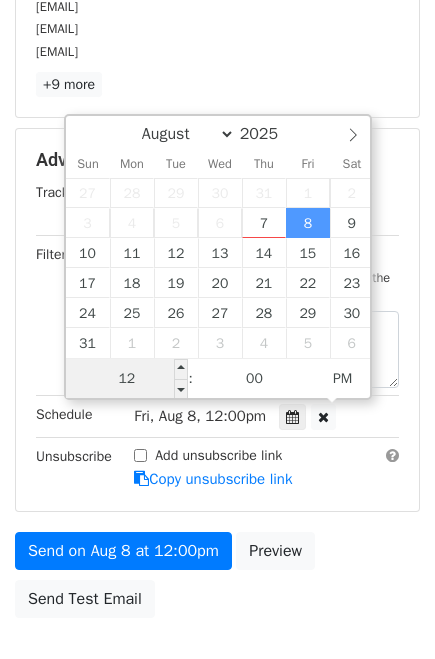 type on "8" 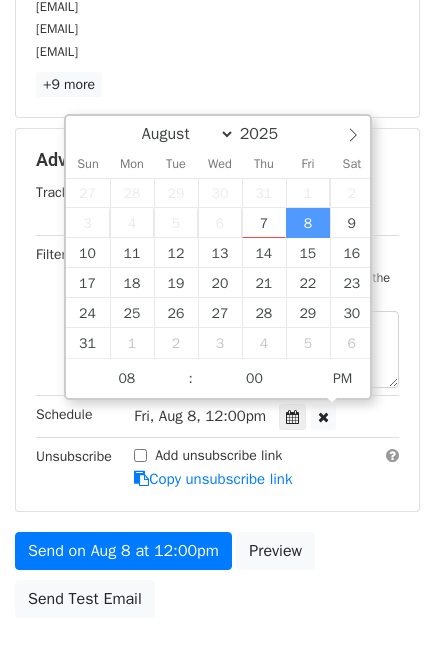 click on "Add unsubscribe link
Copy unsubscribe link" at bounding box center (266, 468) 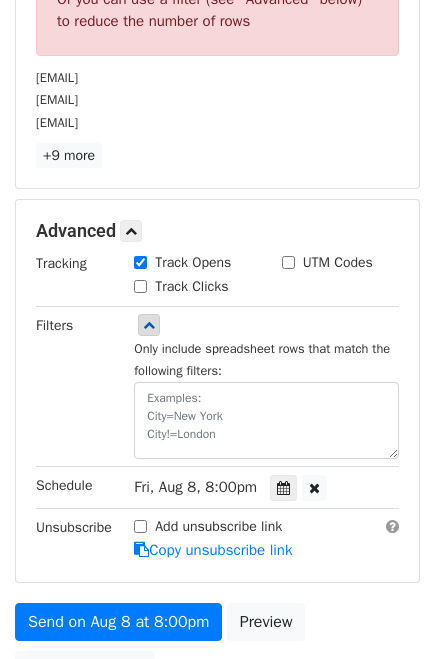 scroll, scrollTop: 791, scrollLeft: 0, axis: vertical 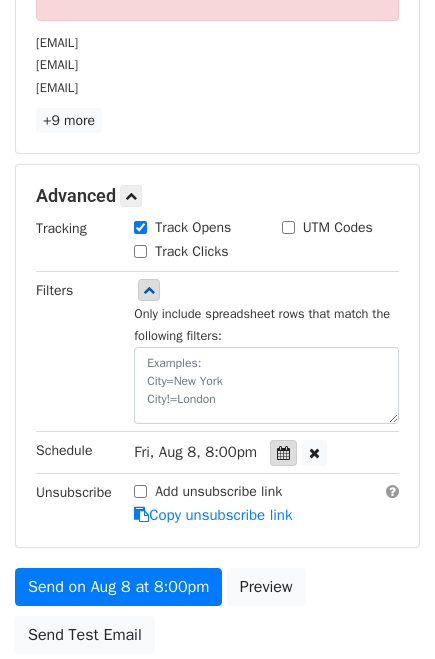 click at bounding box center [283, 453] 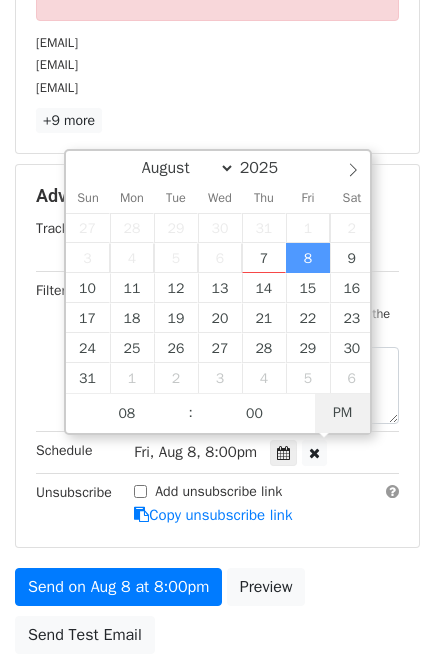type on "2025-08-08 08:00" 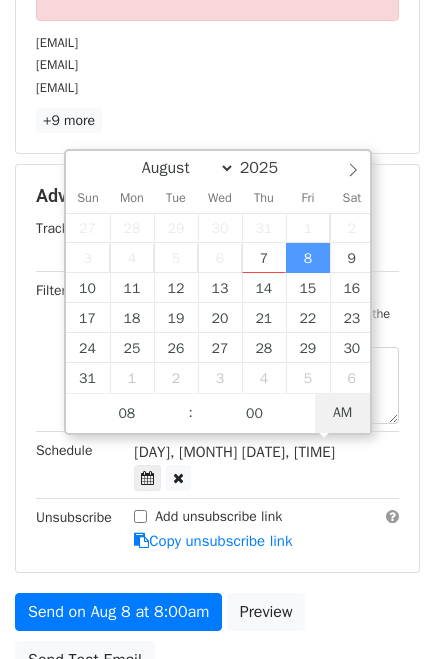 click on "AM" at bounding box center (342, 413) 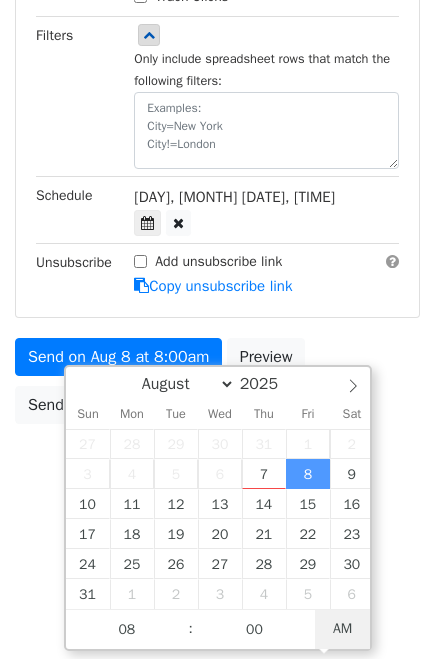 scroll, scrollTop: 572, scrollLeft: 0, axis: vertical 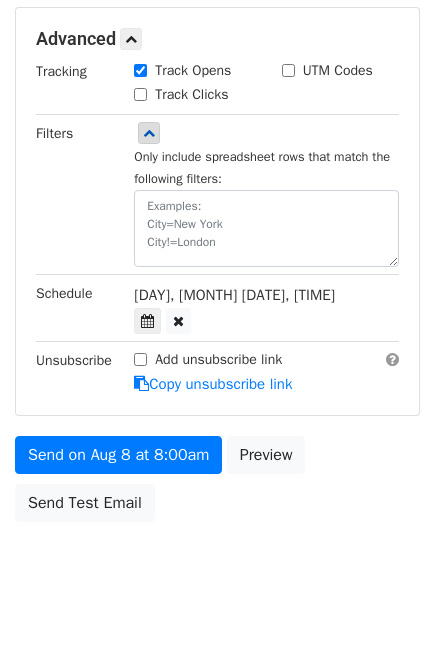 click on "Filters" at bounding box center (70, 194) 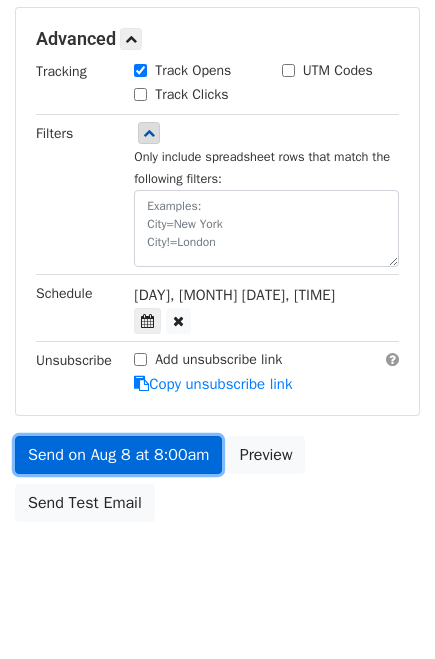 click on "Send on Aug 8 at 8:00am" at bounding box center (118, 455) 